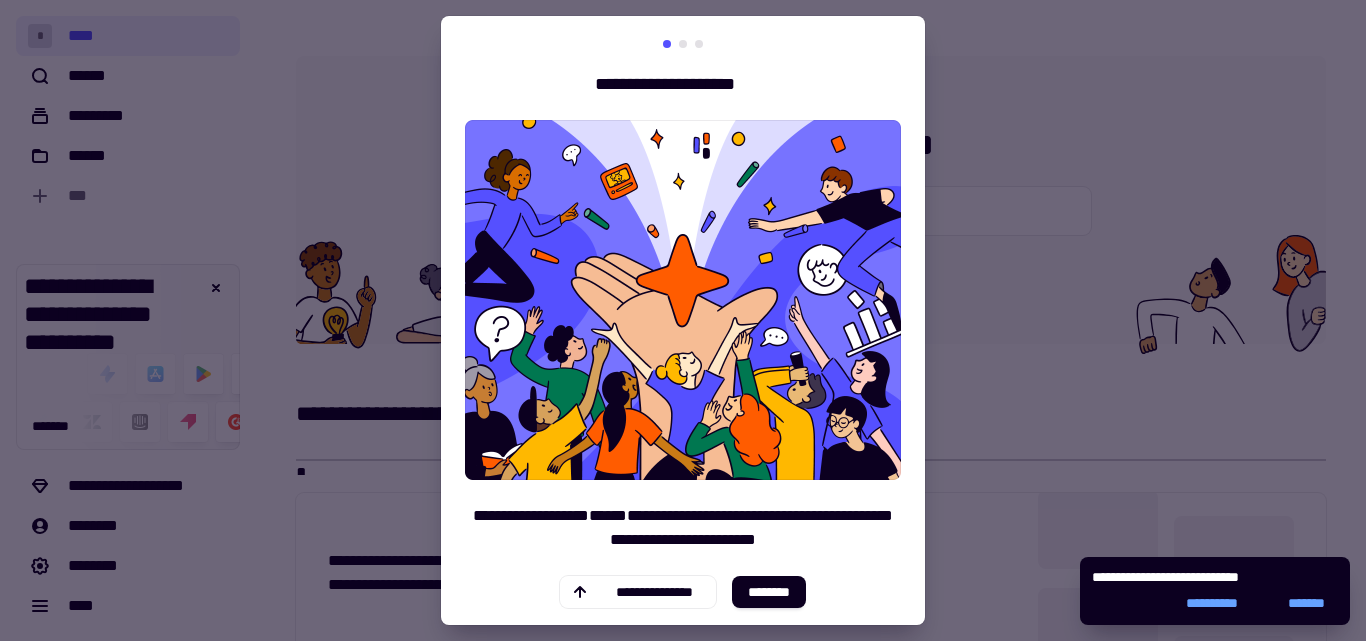 scroll, scrollTop: 0, scrollLeft: 0, axis: both 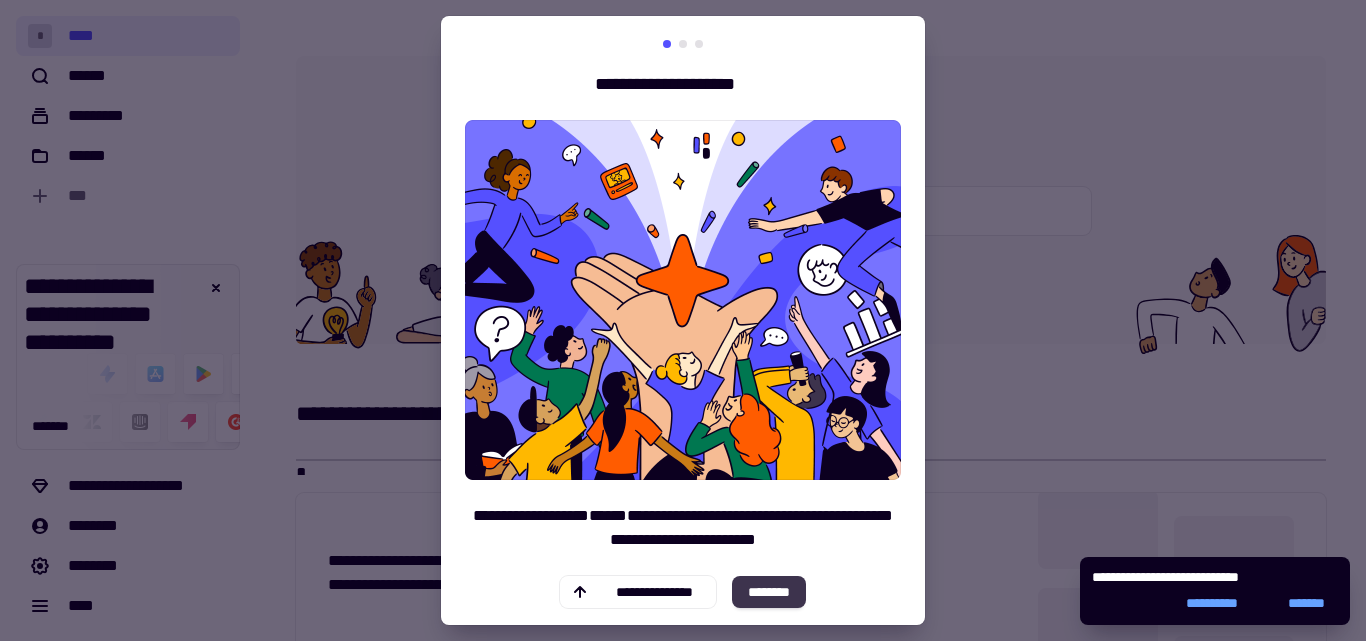 click on "********" 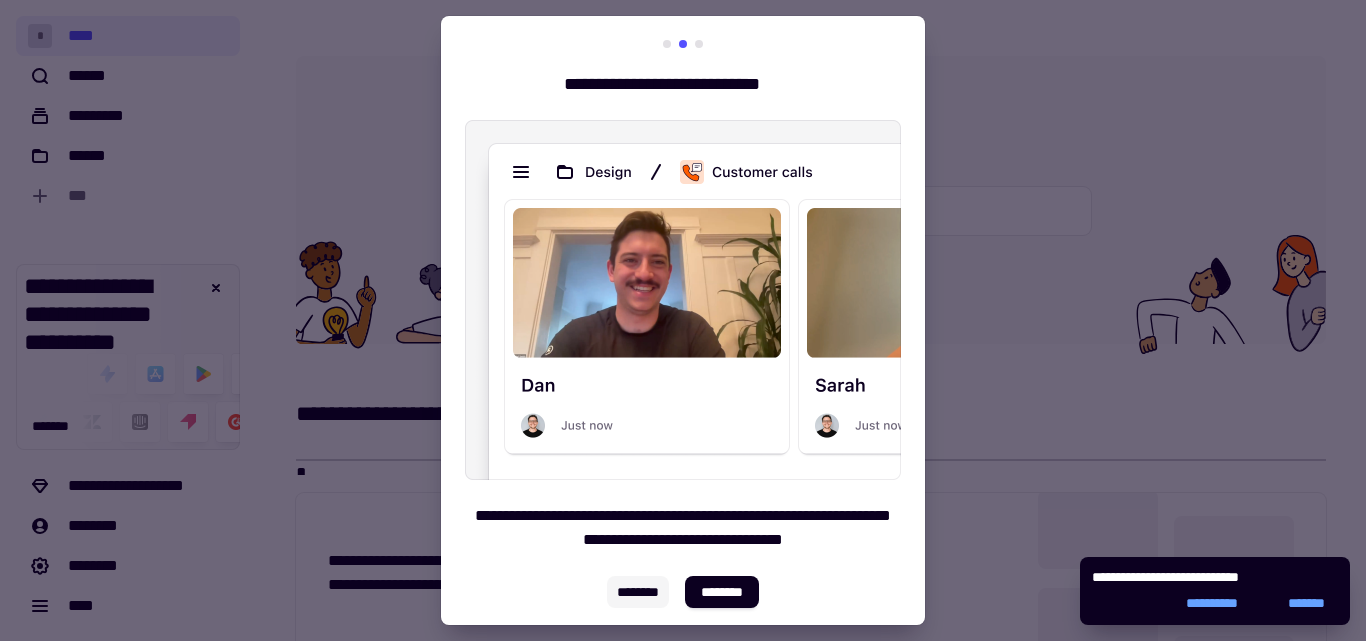 click on "********" 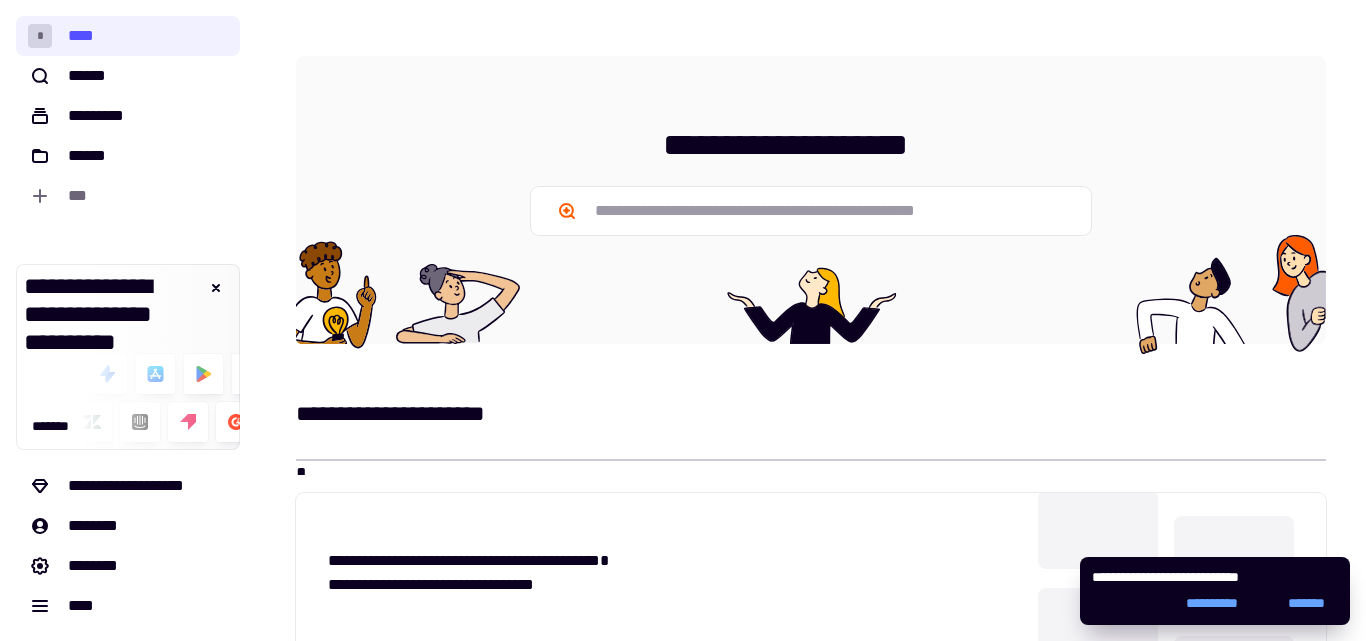 drag, startPoint x: 1350, startPoint y: 169, endPoint x: 1351, endPoint y: 205, distance: 36.013885 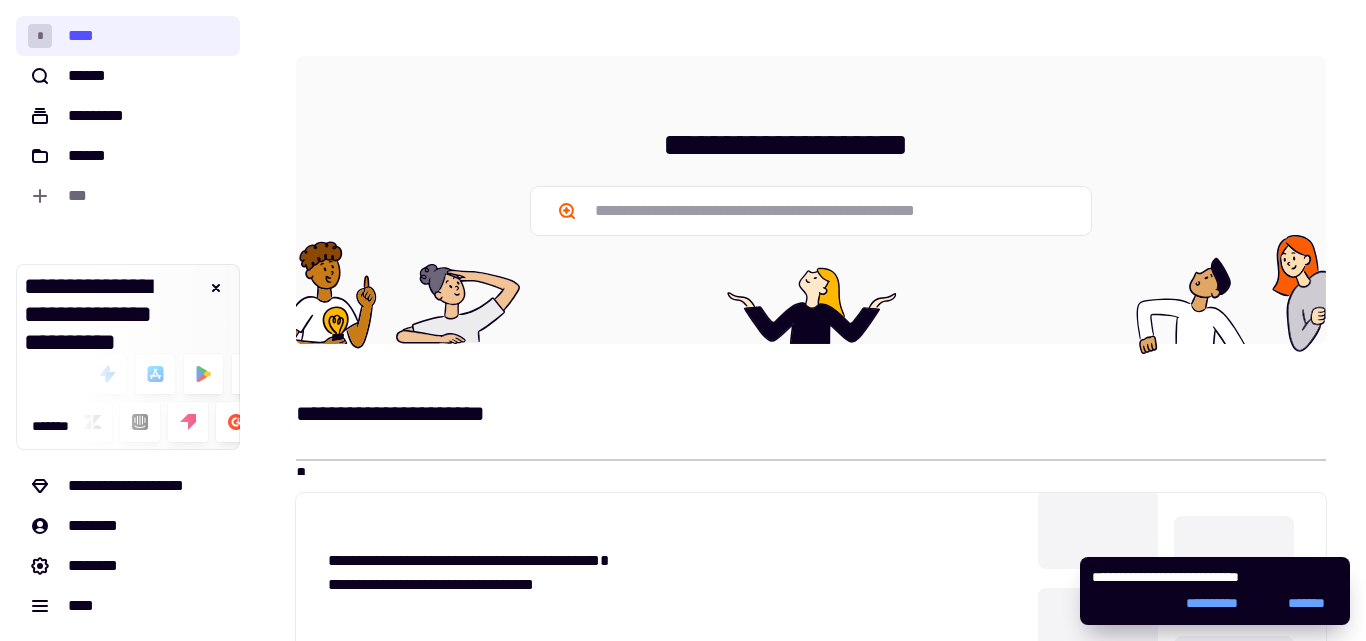 click on "**********" at bounding box center [683, 320] 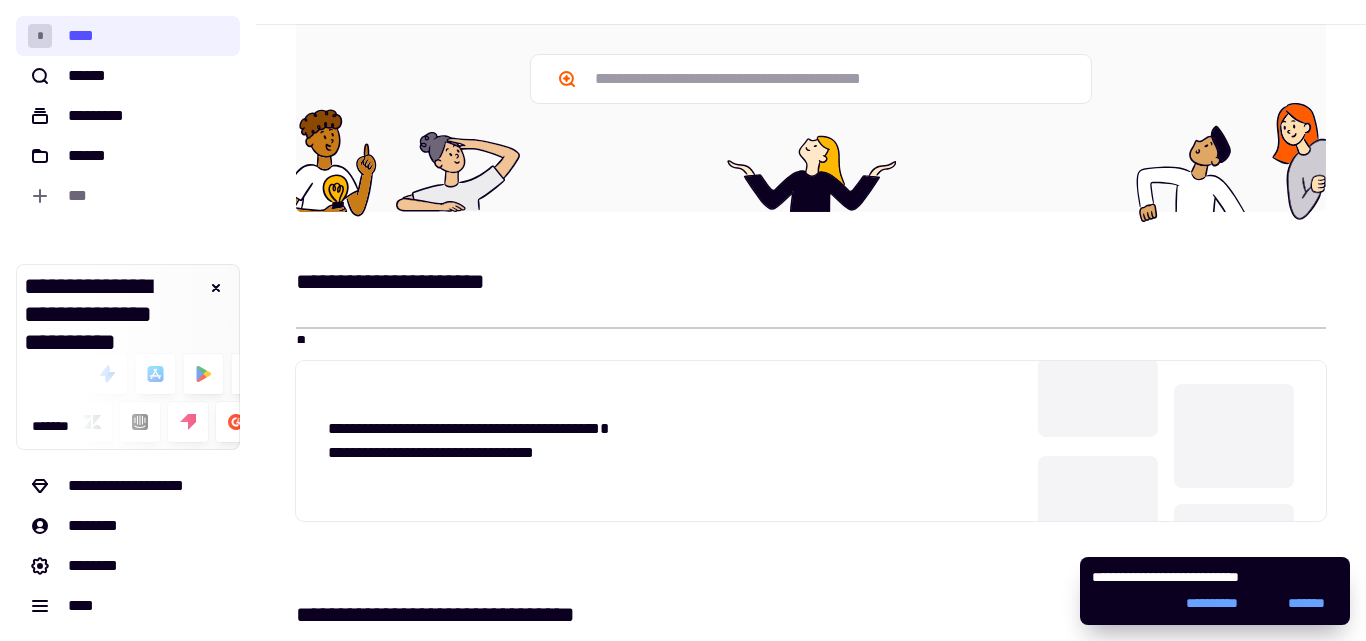 scroll, scrollTop: 0, scrollLeft: 0, axis: both 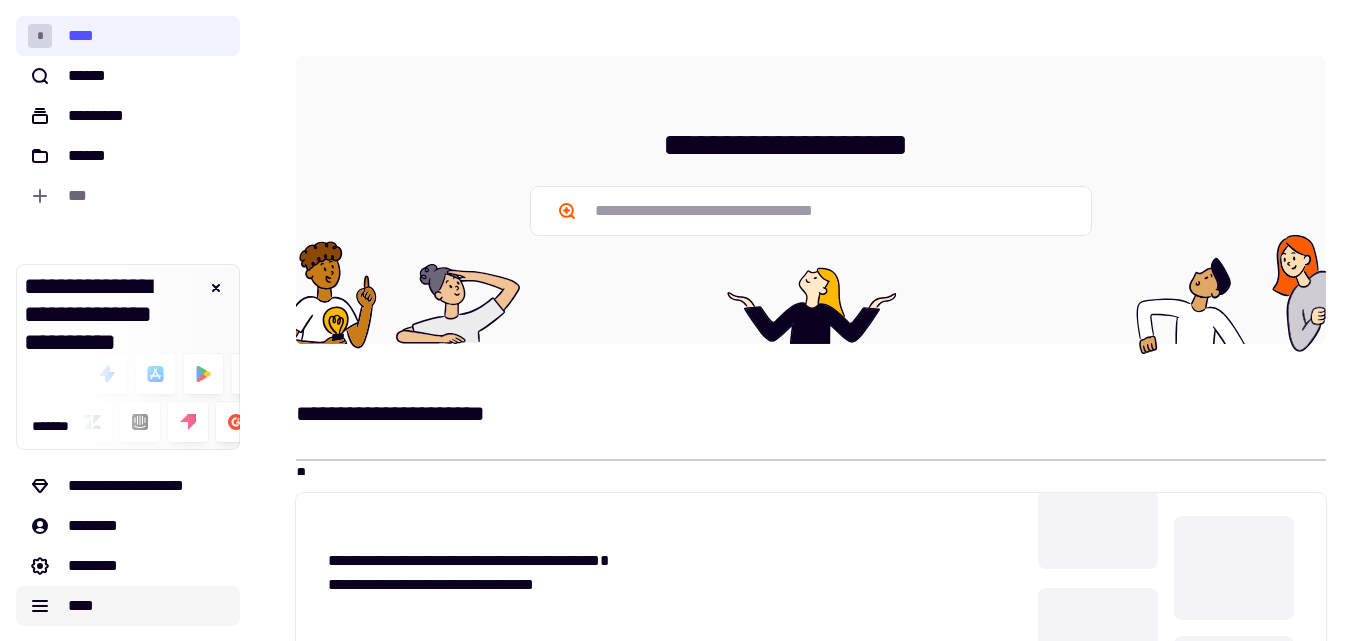 click on "****" 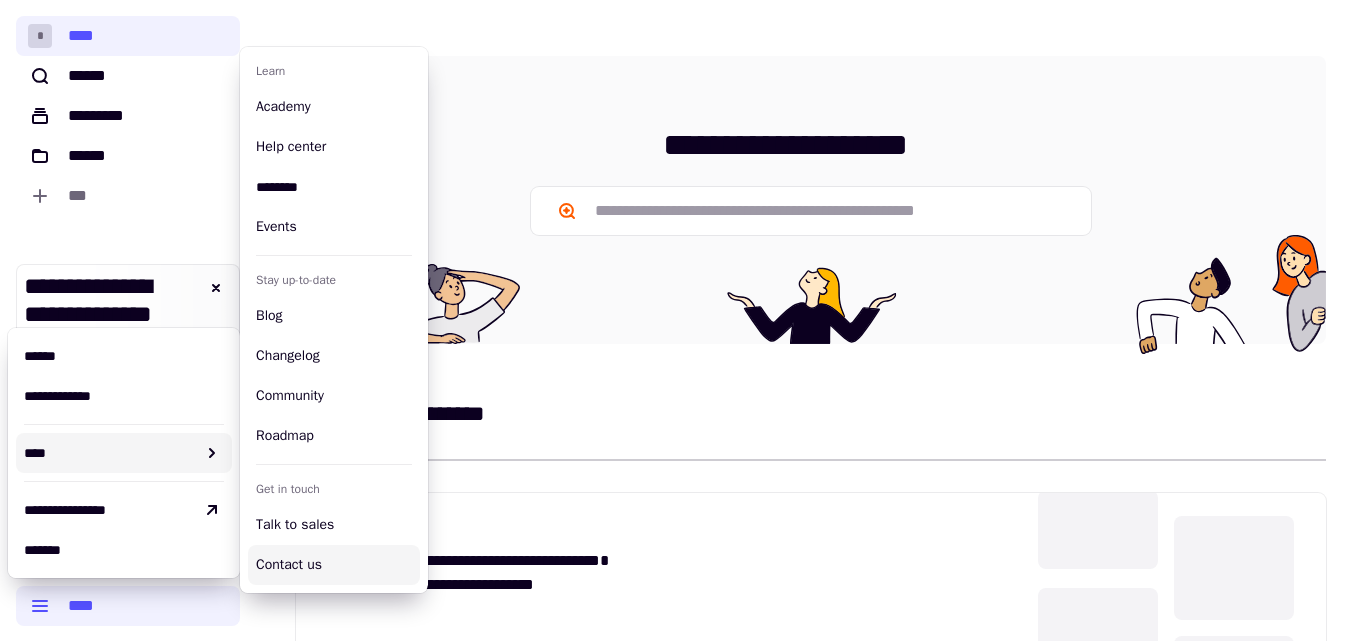 click on "**********" at bounding box center [553, 573] 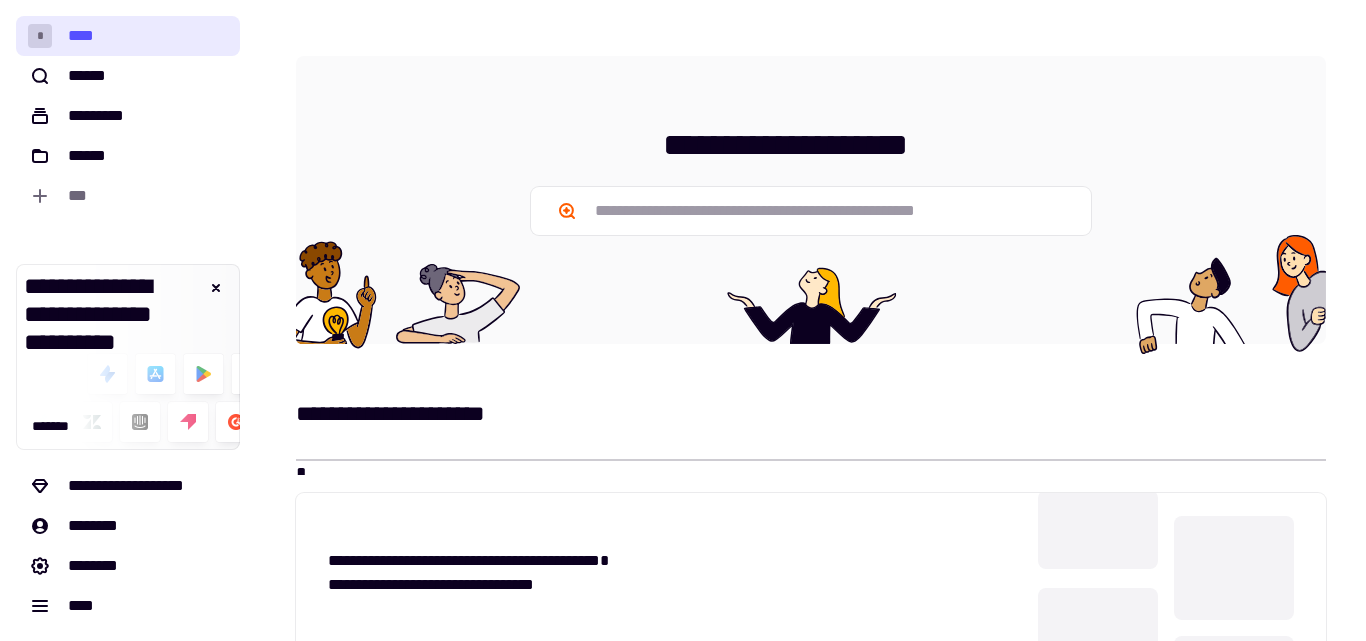 click on "* ****" 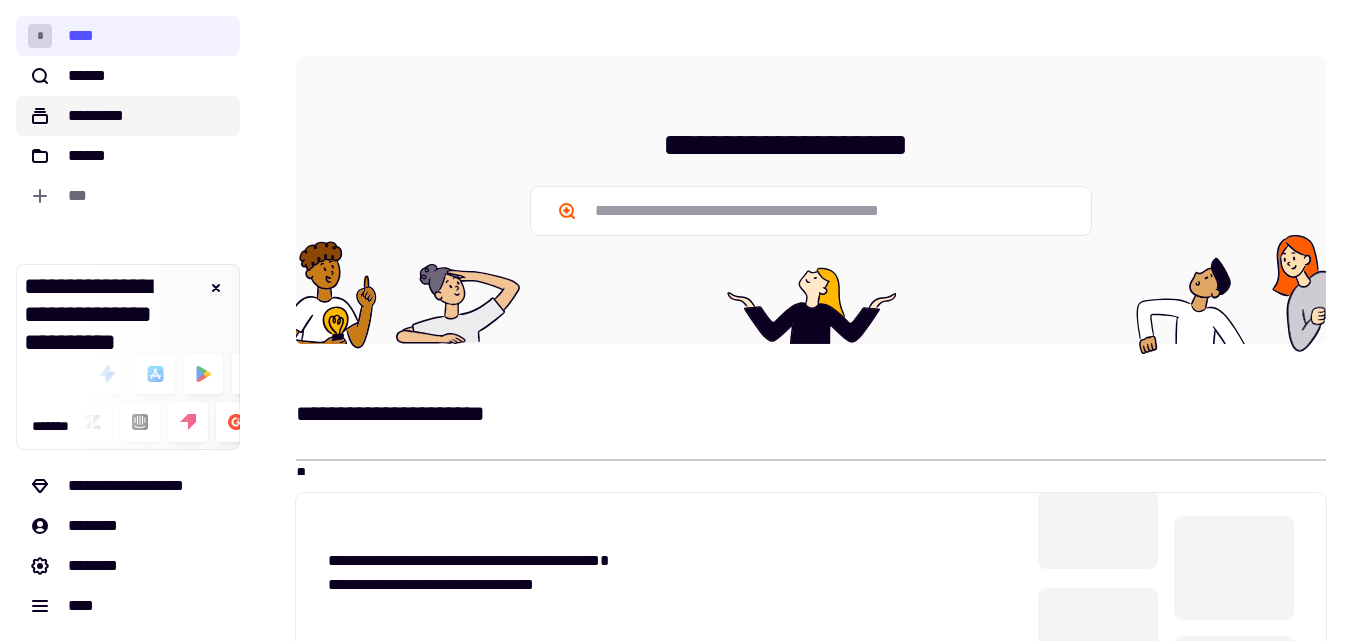 click on "*********" 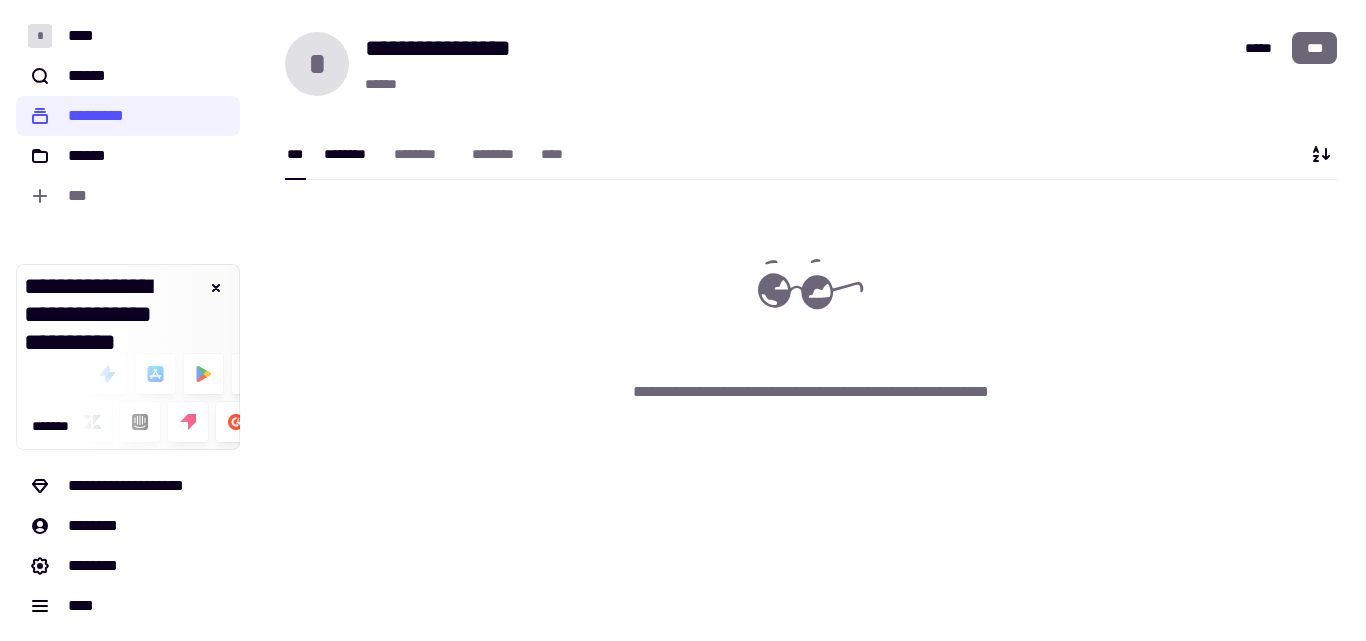 click on "********" at bounding box center (349, 154) 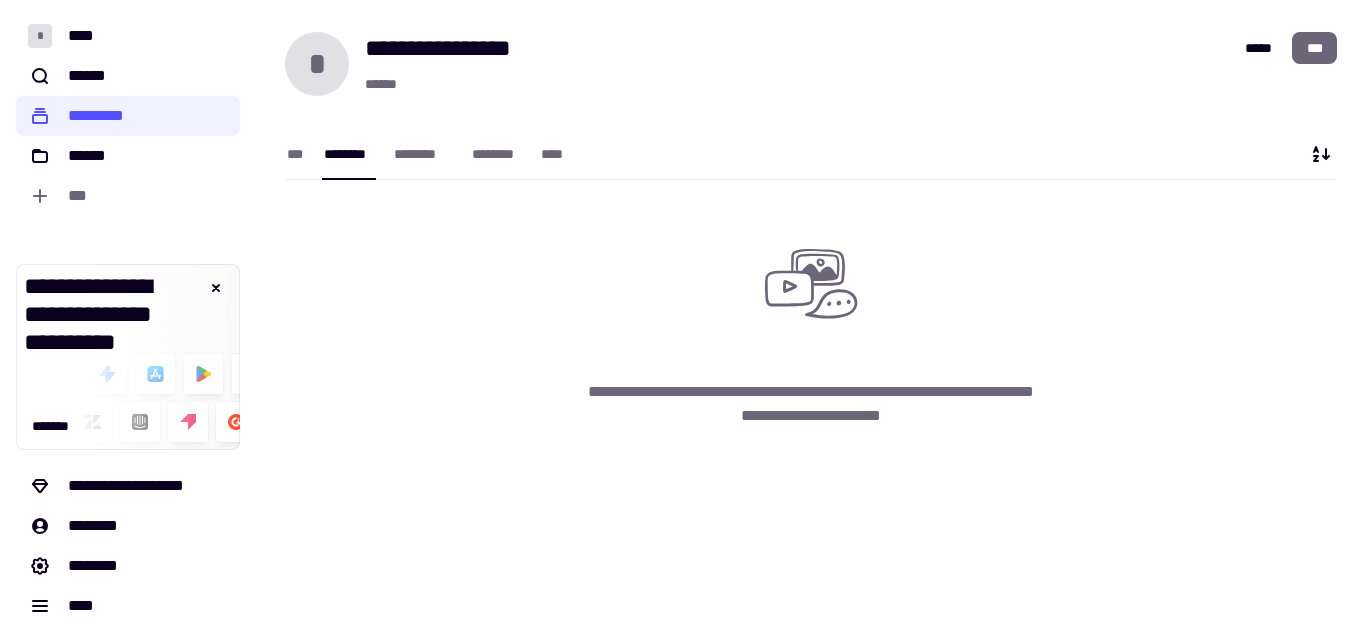 click on "********" at bounding box center (349, 154) 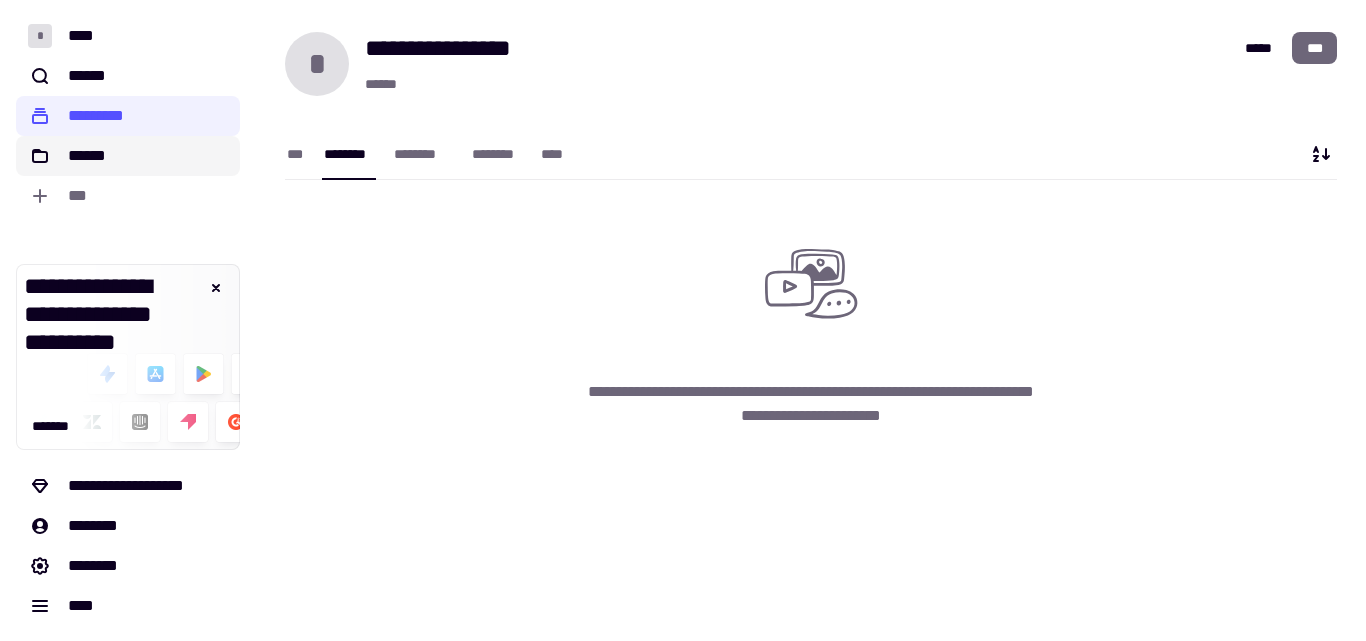 click on "******" 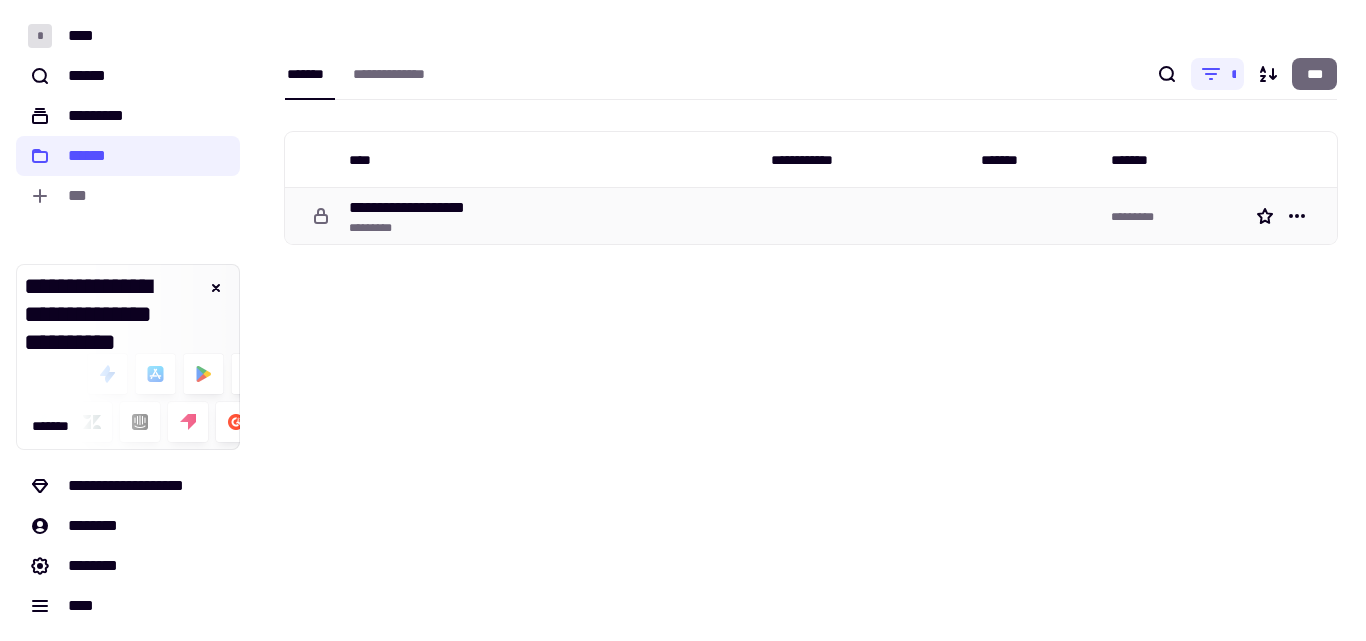 click on "*********" at bounding box center (427, 228) 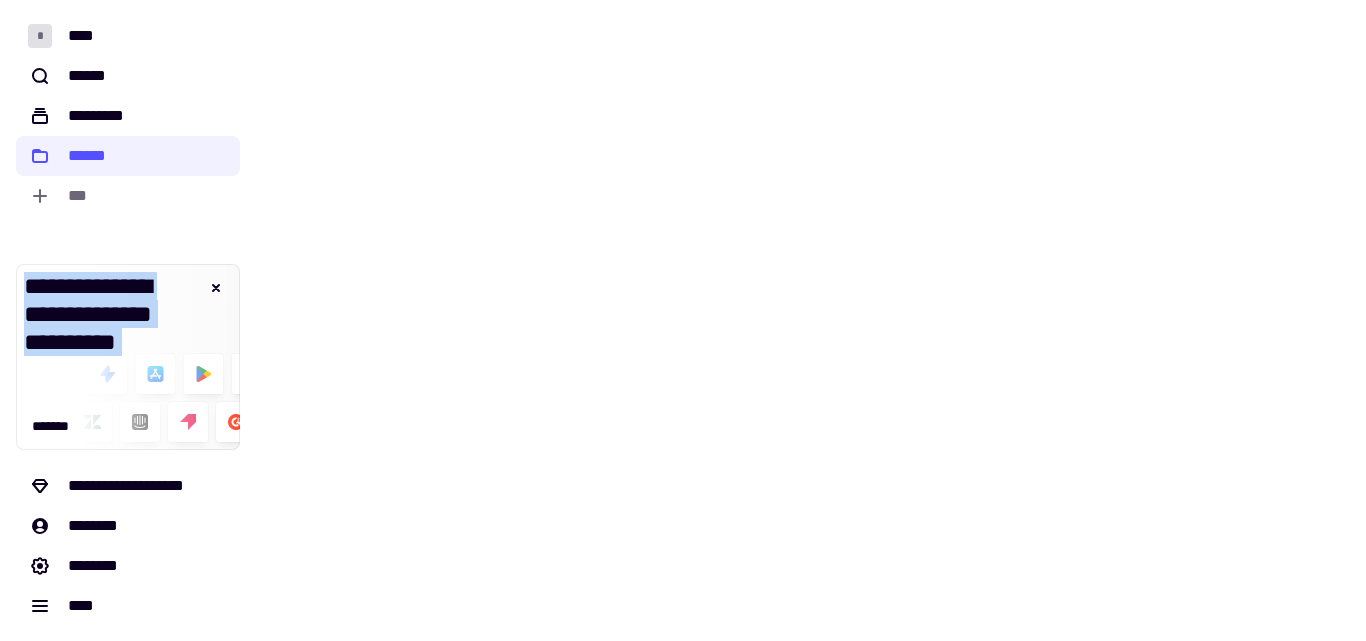 click on "**********" at bounding box center (811, 320) 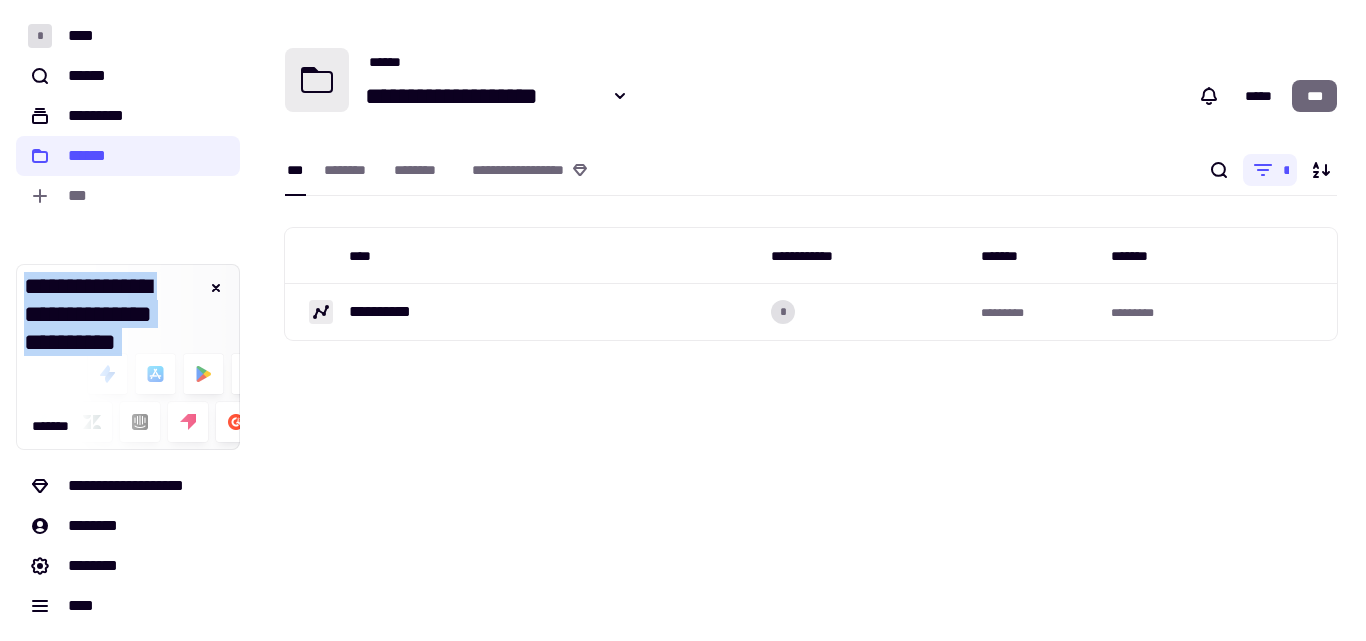 click on "**********" at bounding box center [811, 320] 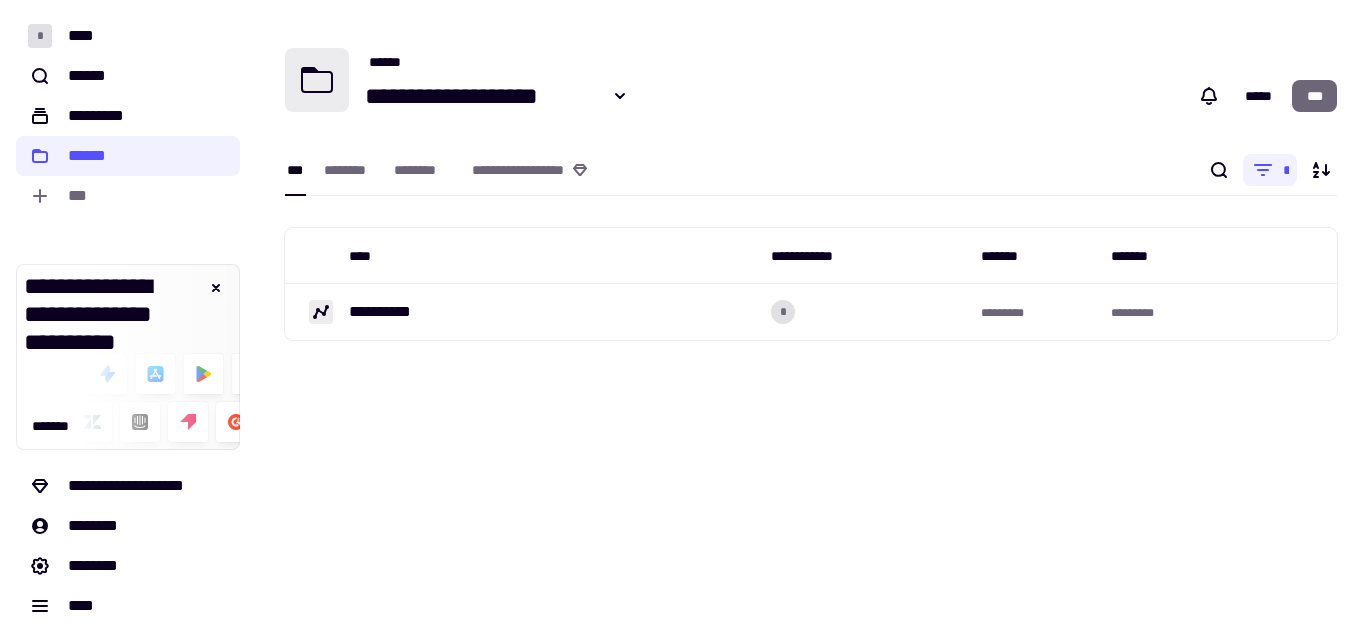 click on "***" 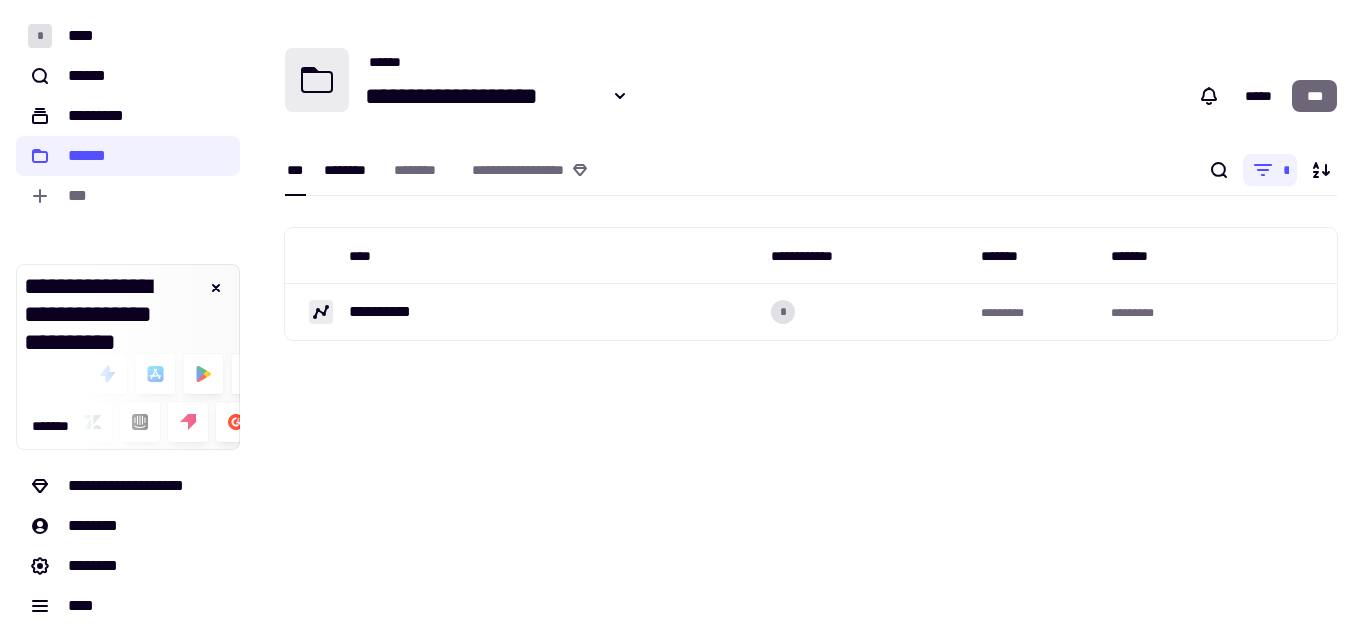 click on "********" at bounding box center [349, 170] 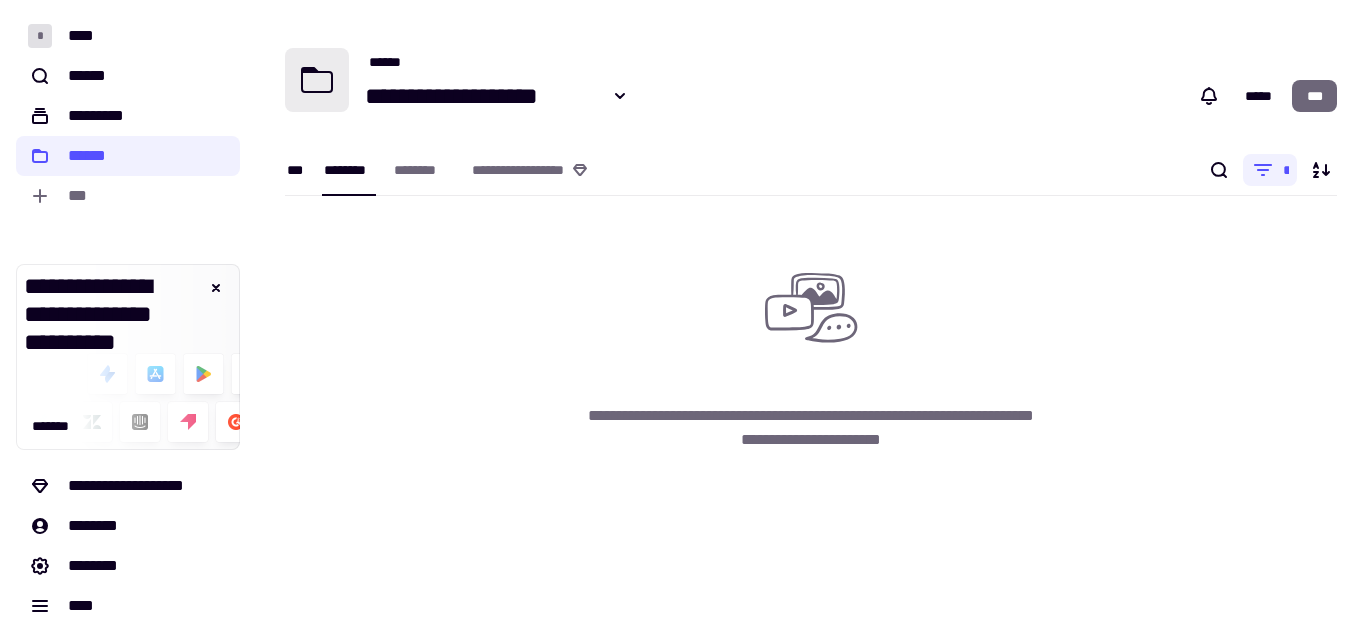 click on "***" at bounding box center [295, 170] 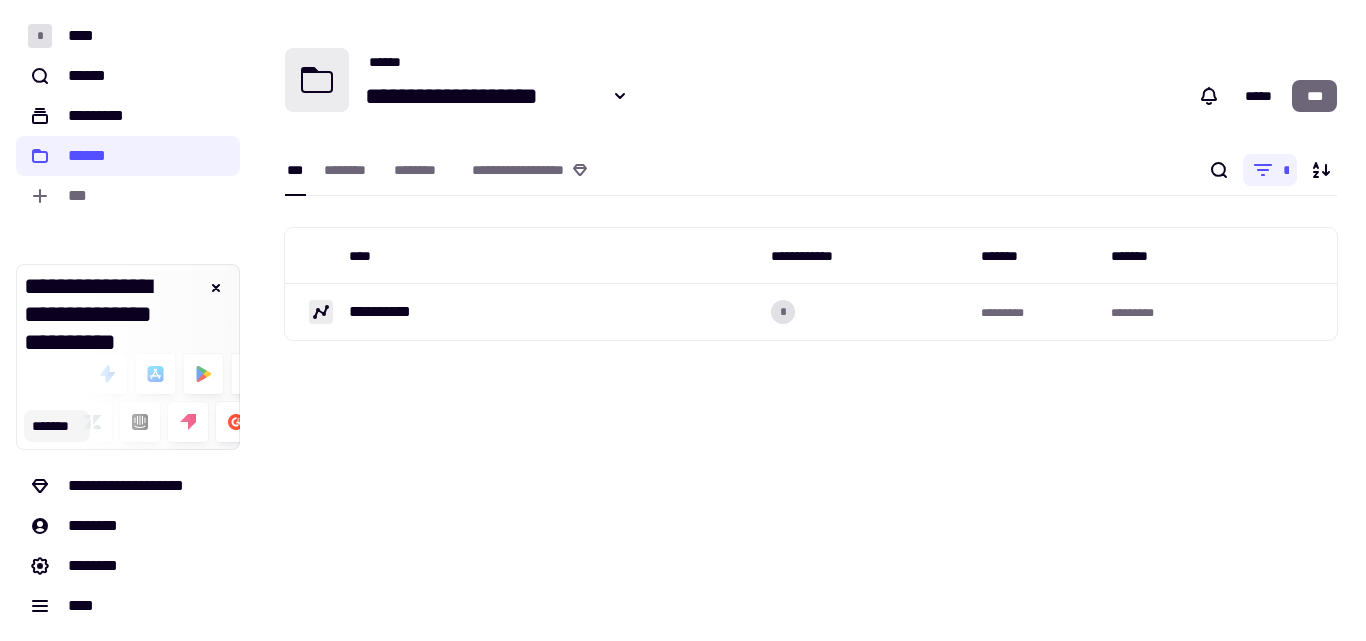 click on "*******" 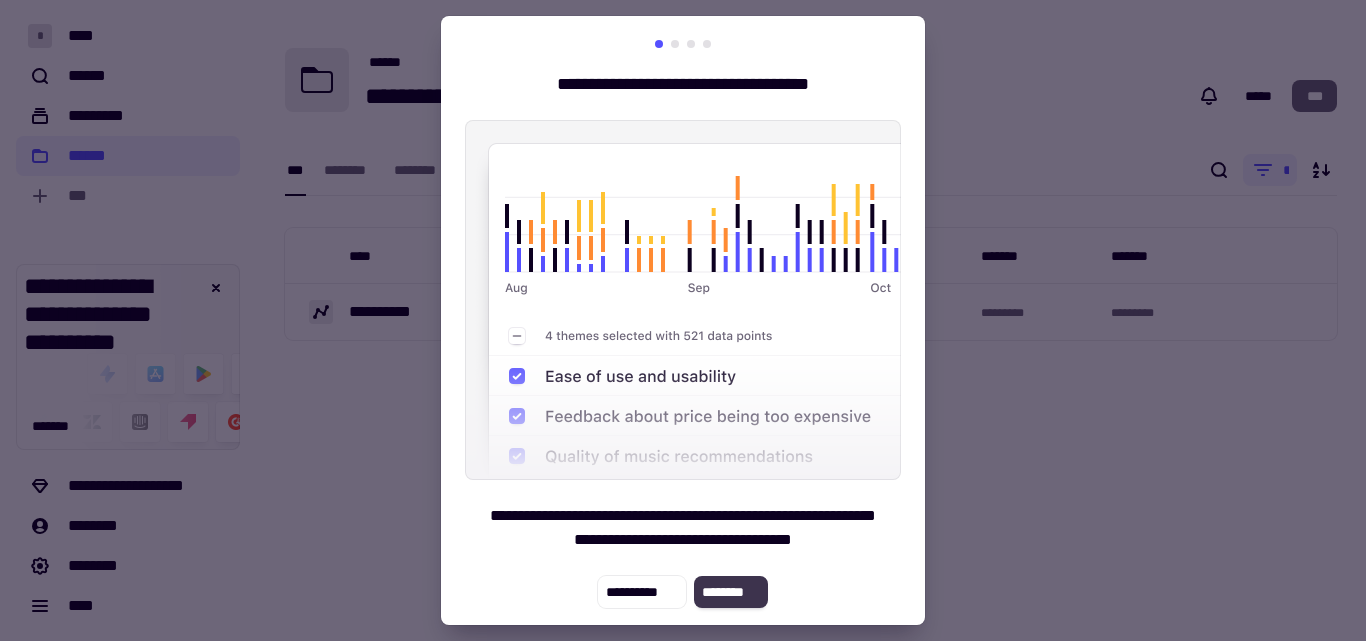 click on "********" 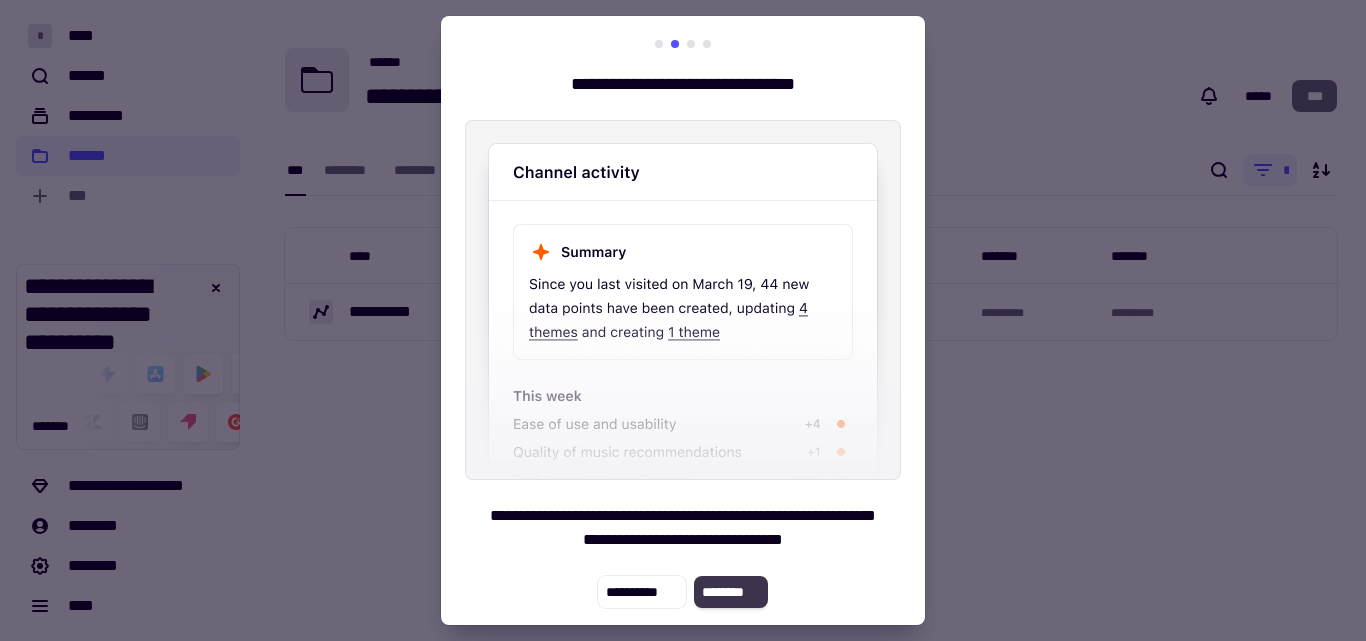 click on "********" 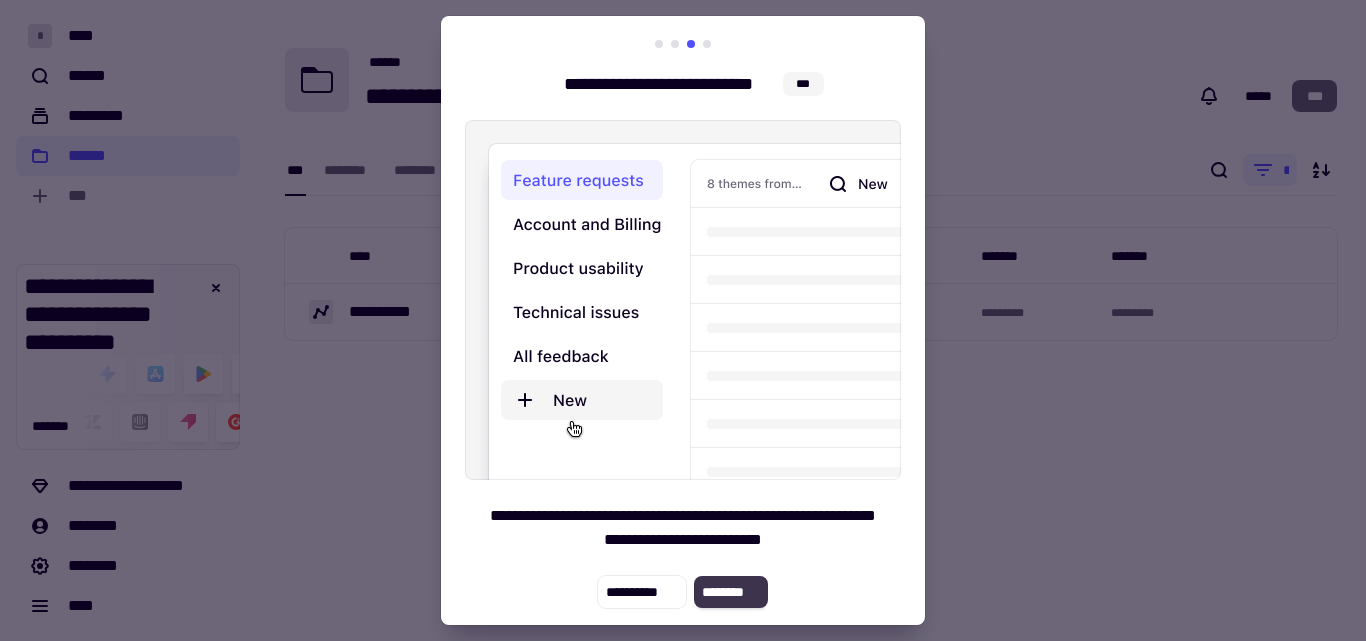 click on "********" 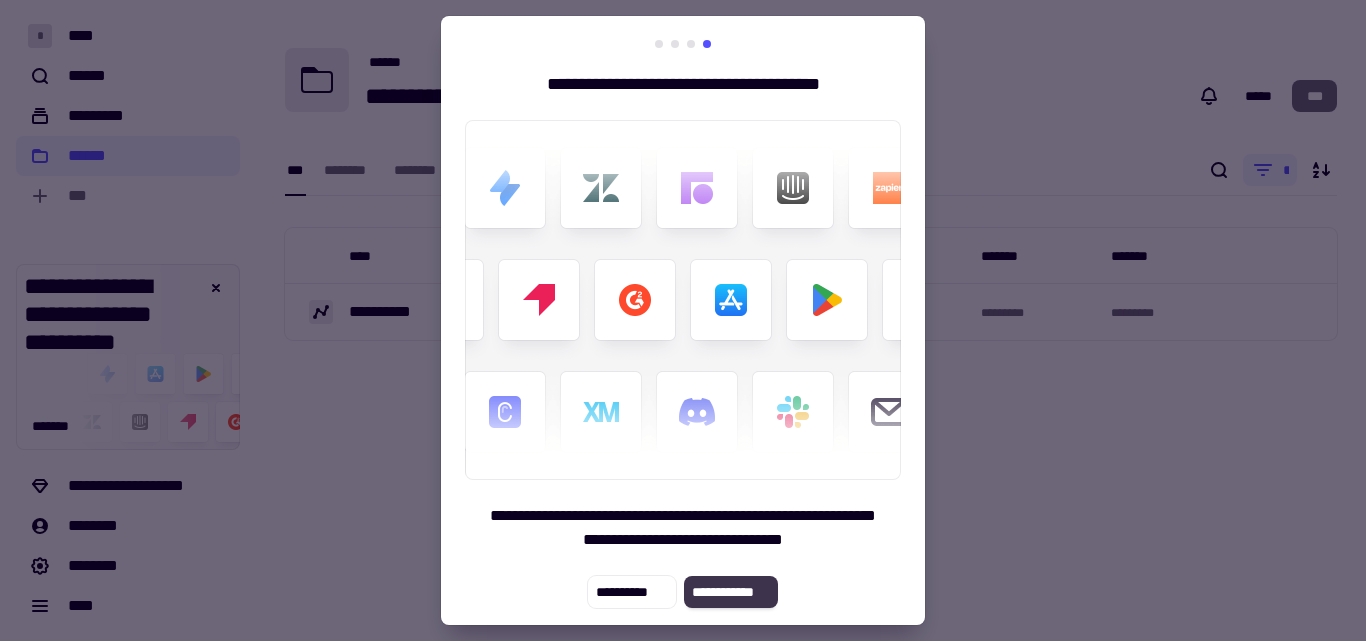 click on "**********" 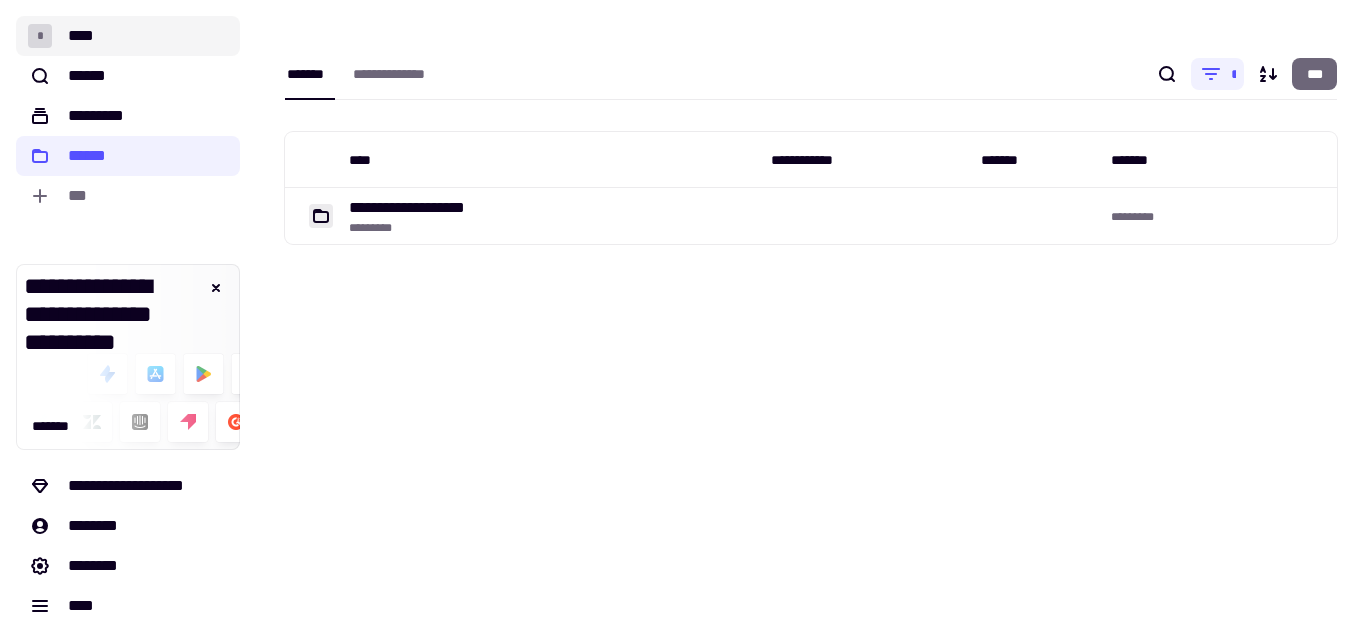 click on "* ****" 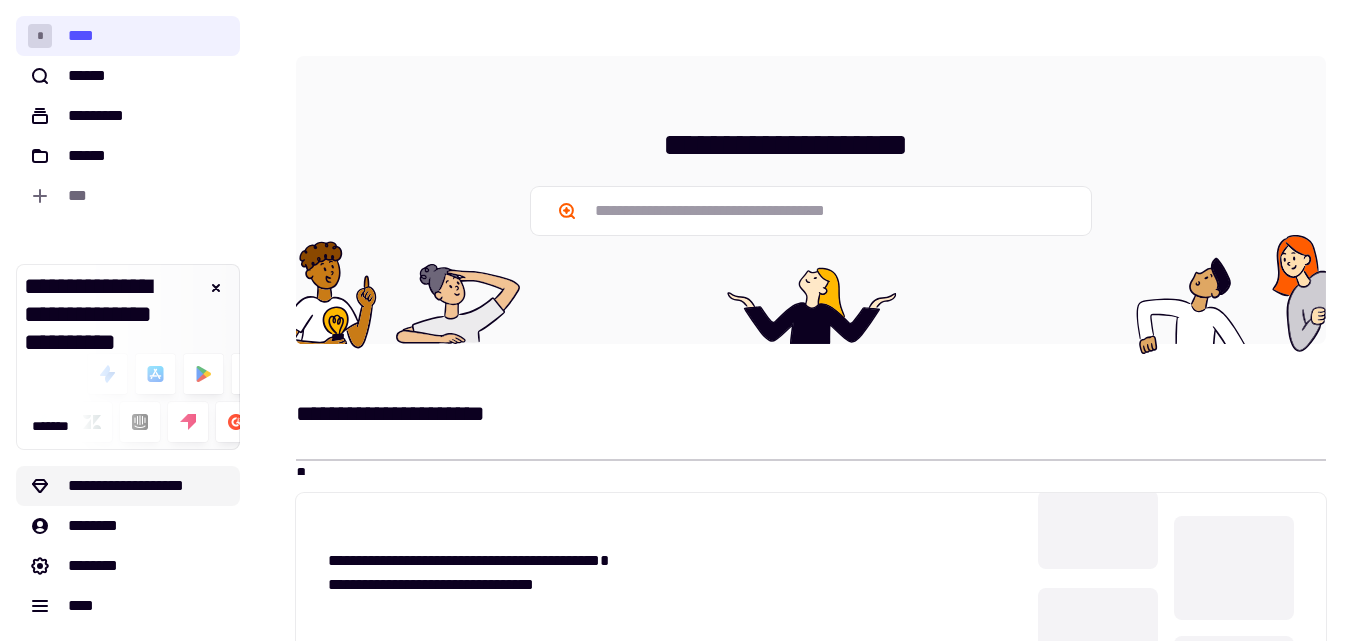click on "**********" 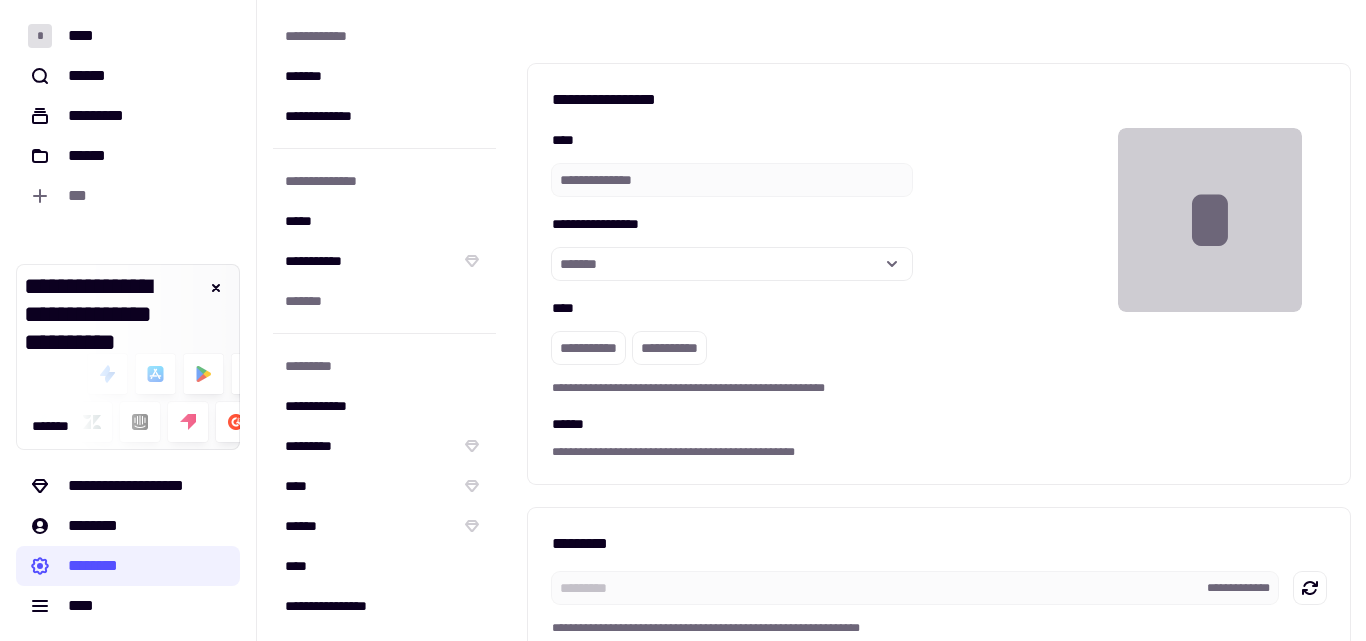 type on "**********" 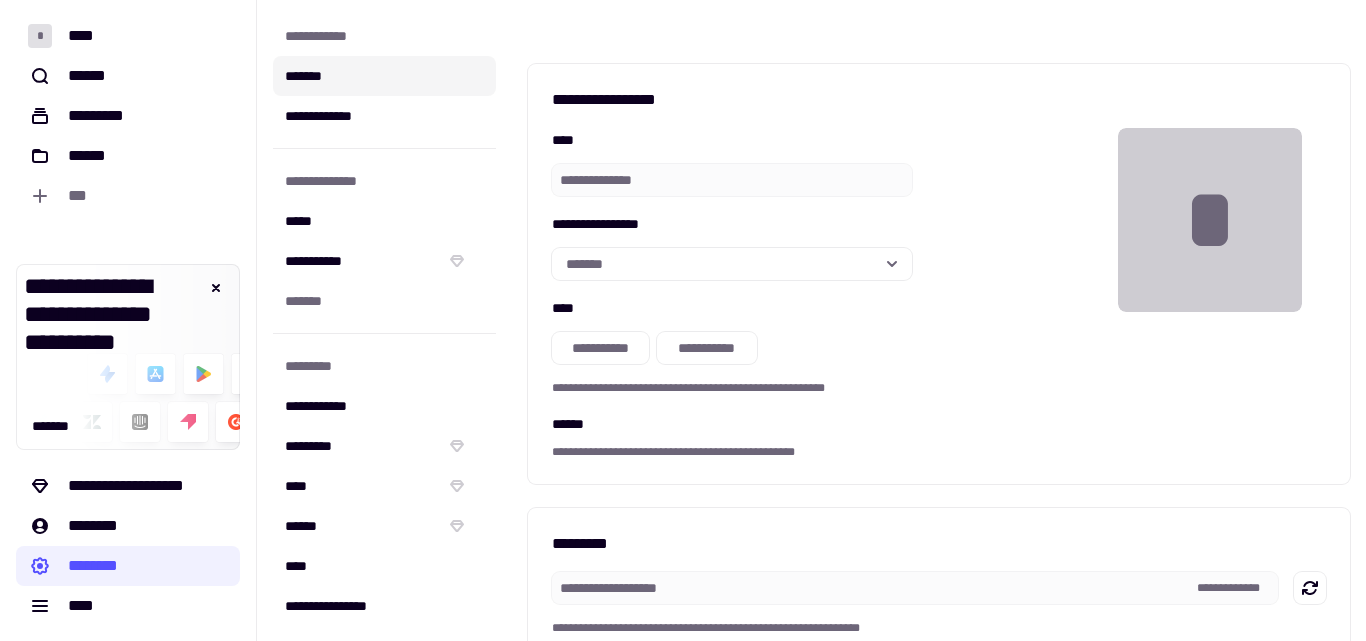click on "*******" 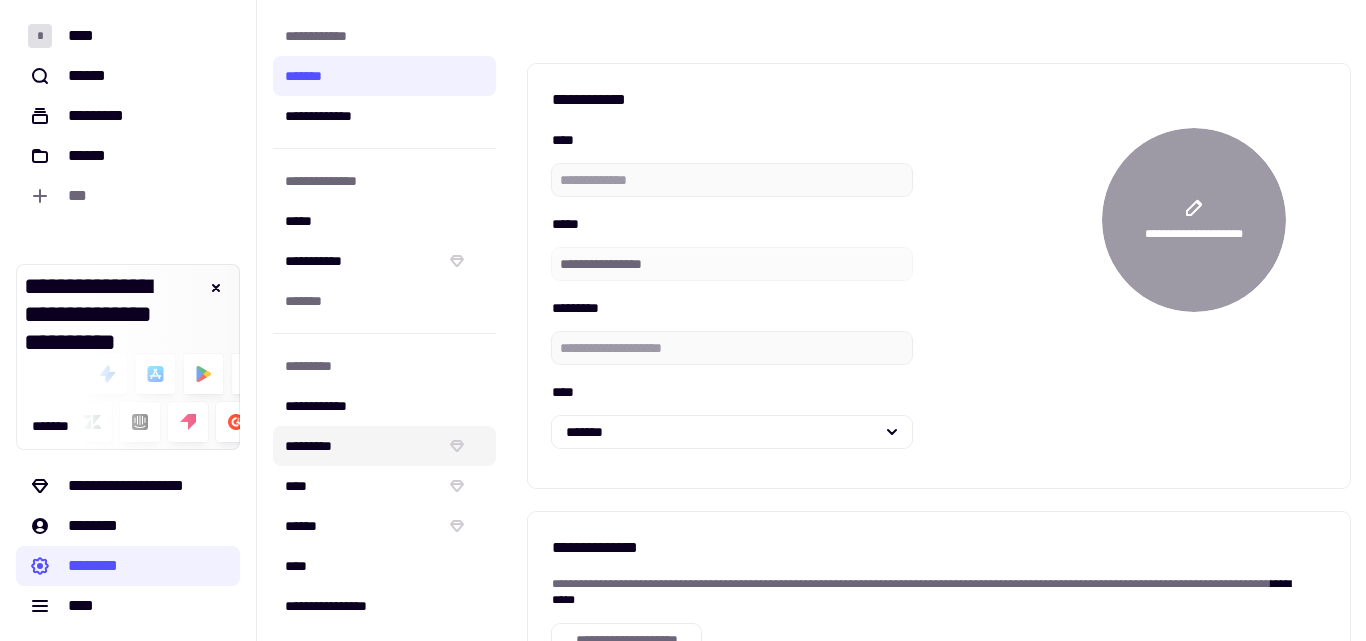 click on "*********" 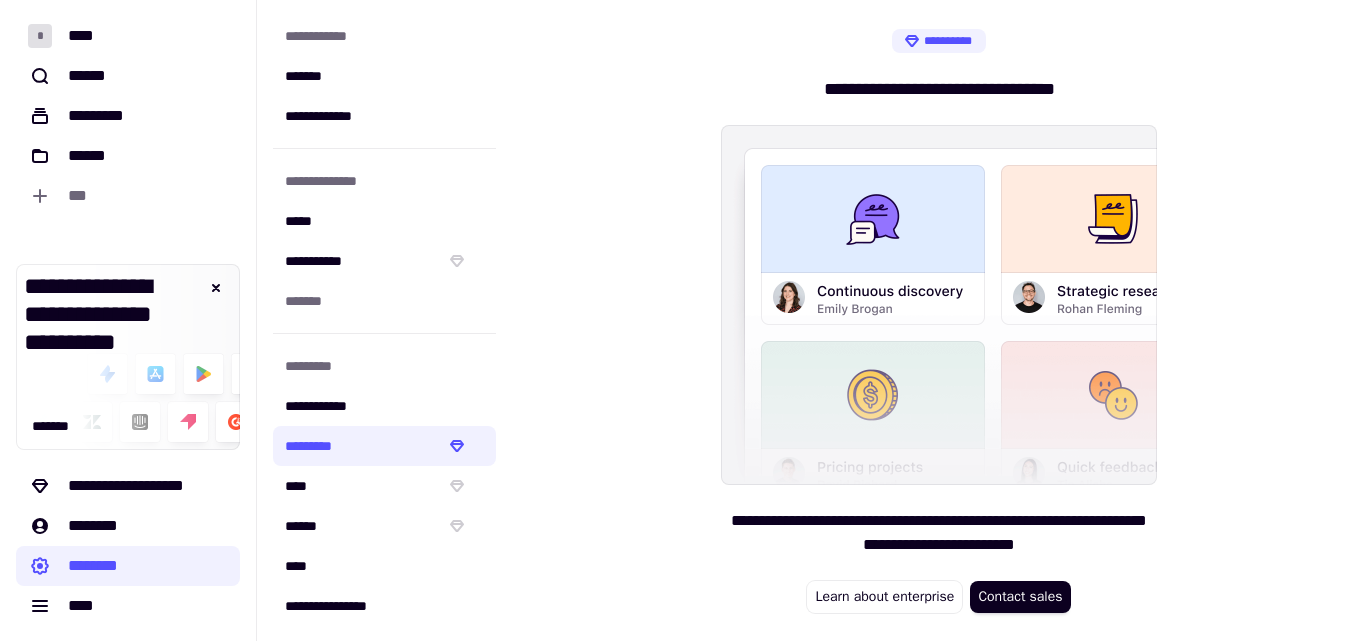 scroll, scrollTop: 1, scrollLeft: 0, axis: vertical 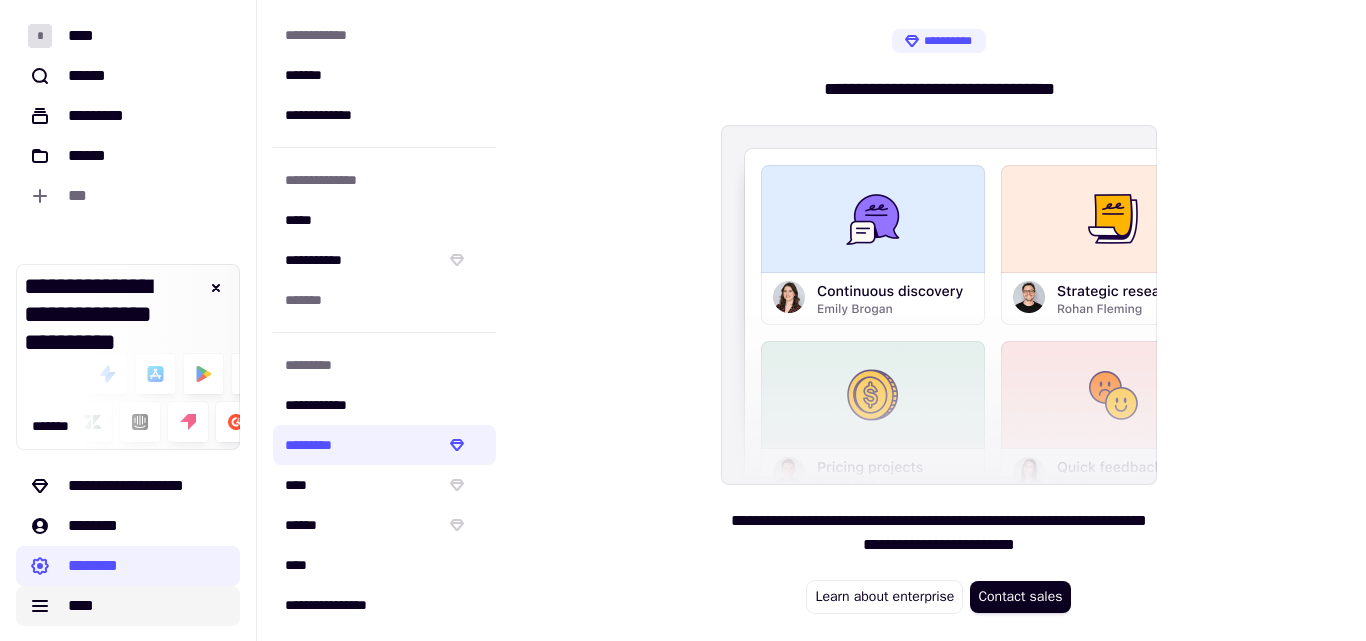 click on "****" 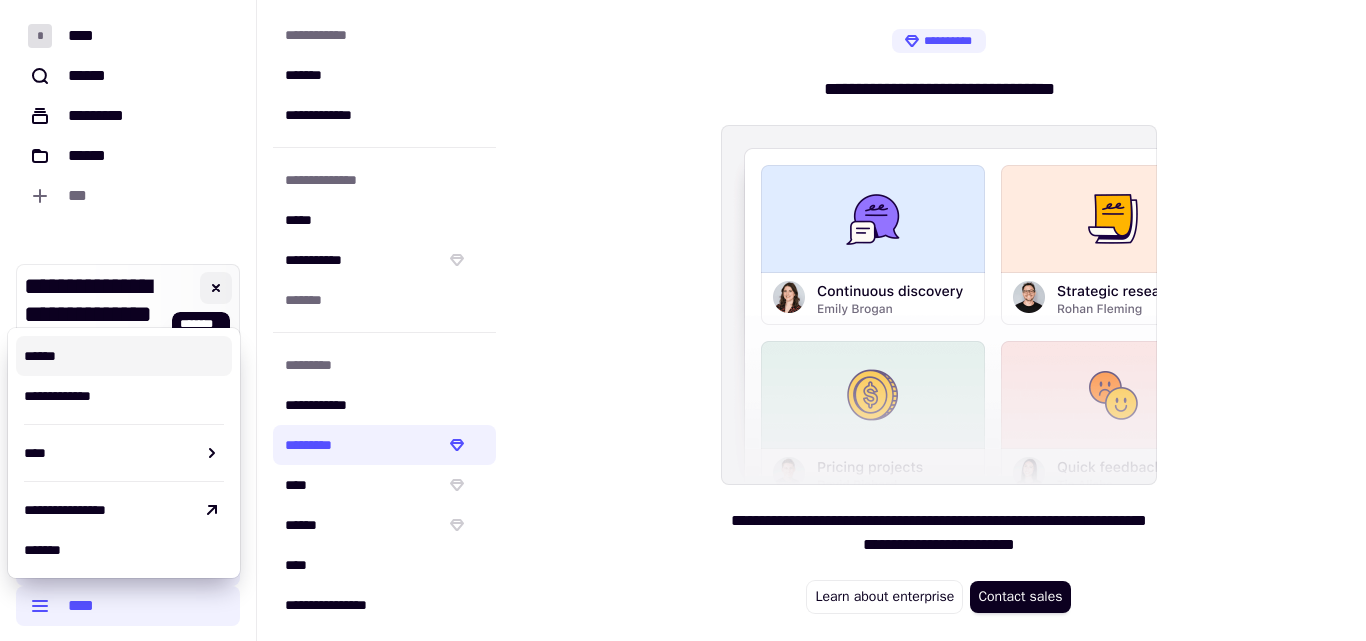 click 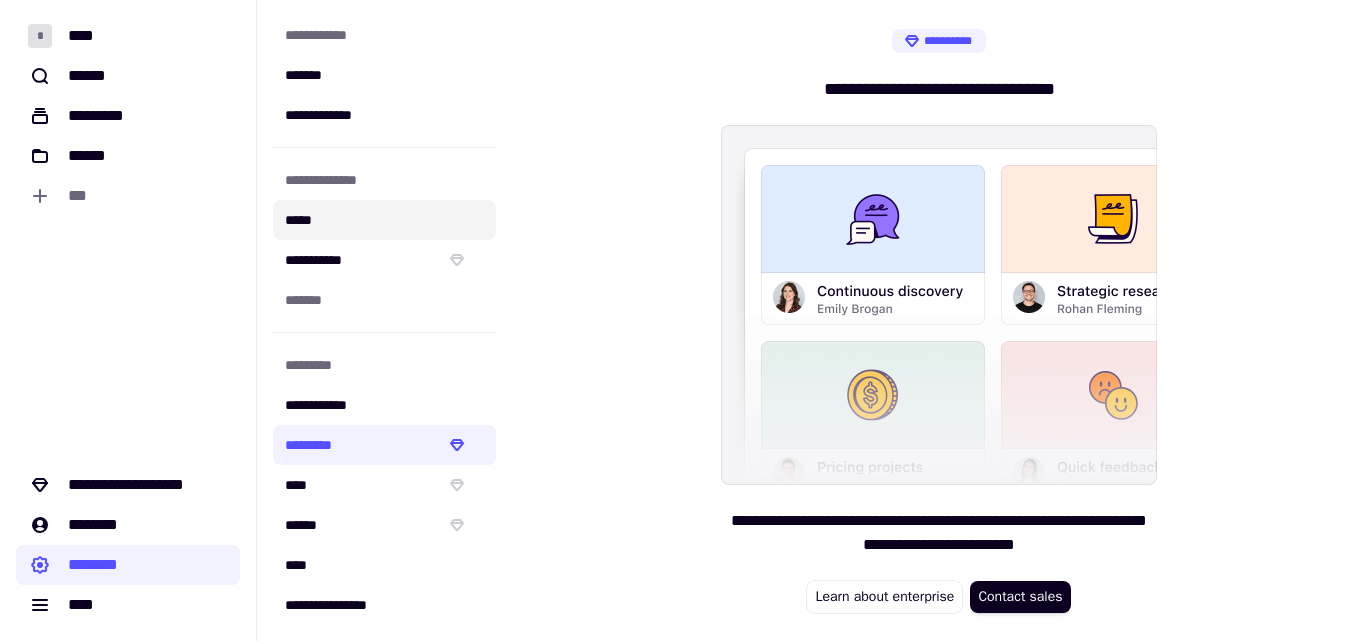 click on "*****" 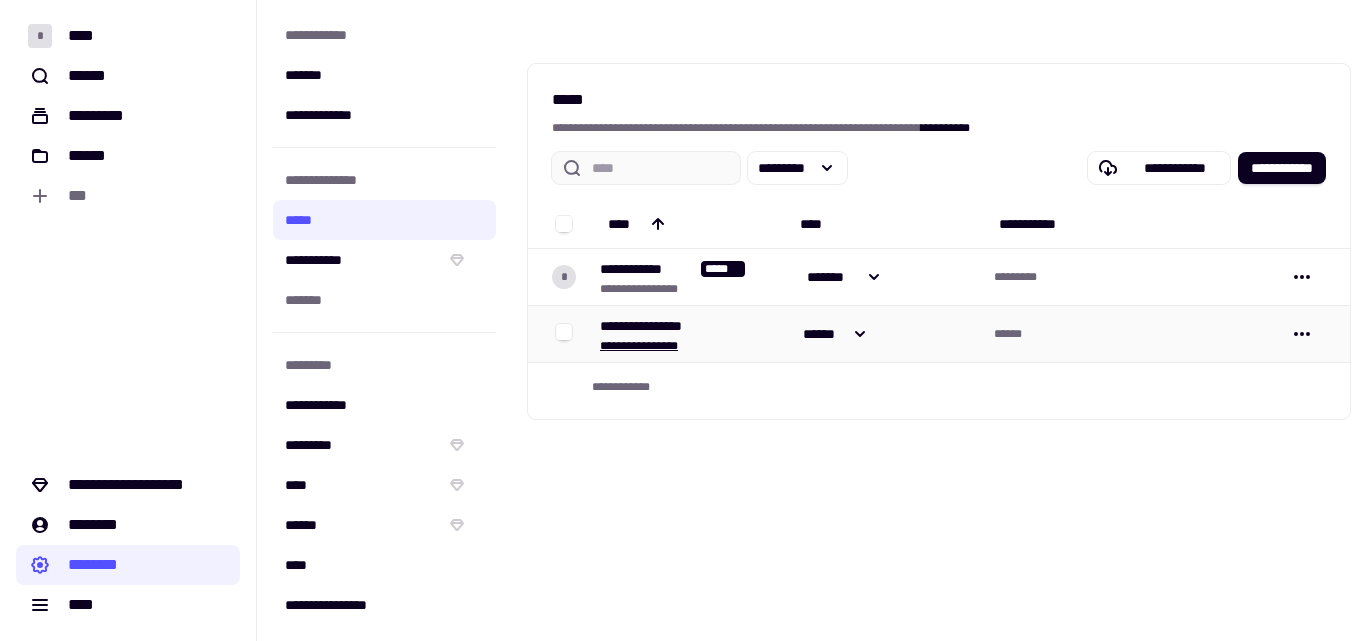click on "**********" at bounding box center (639, 346) 